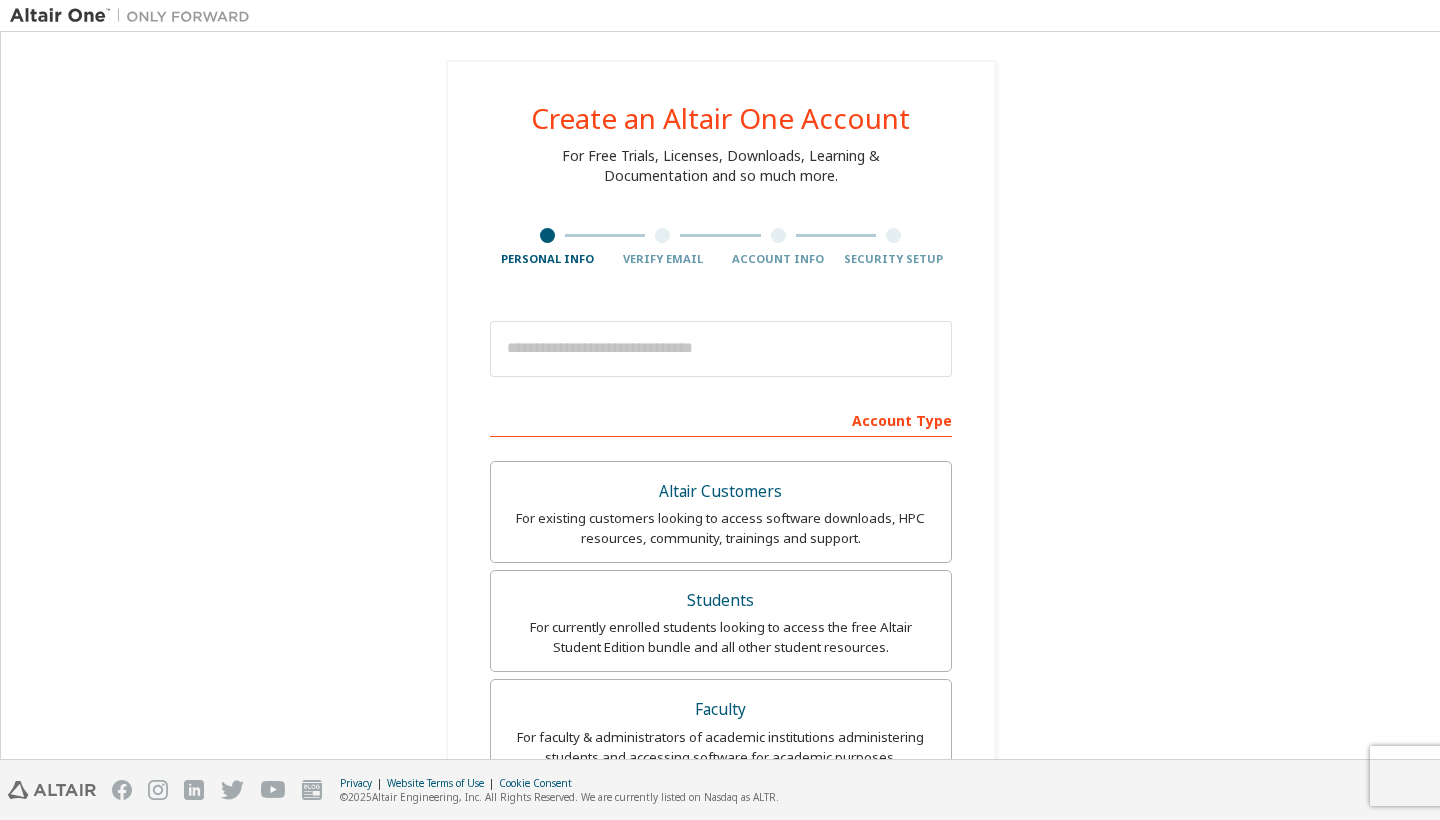 scroll, scrollTop: 0, scrollLeft: 0, axis: both 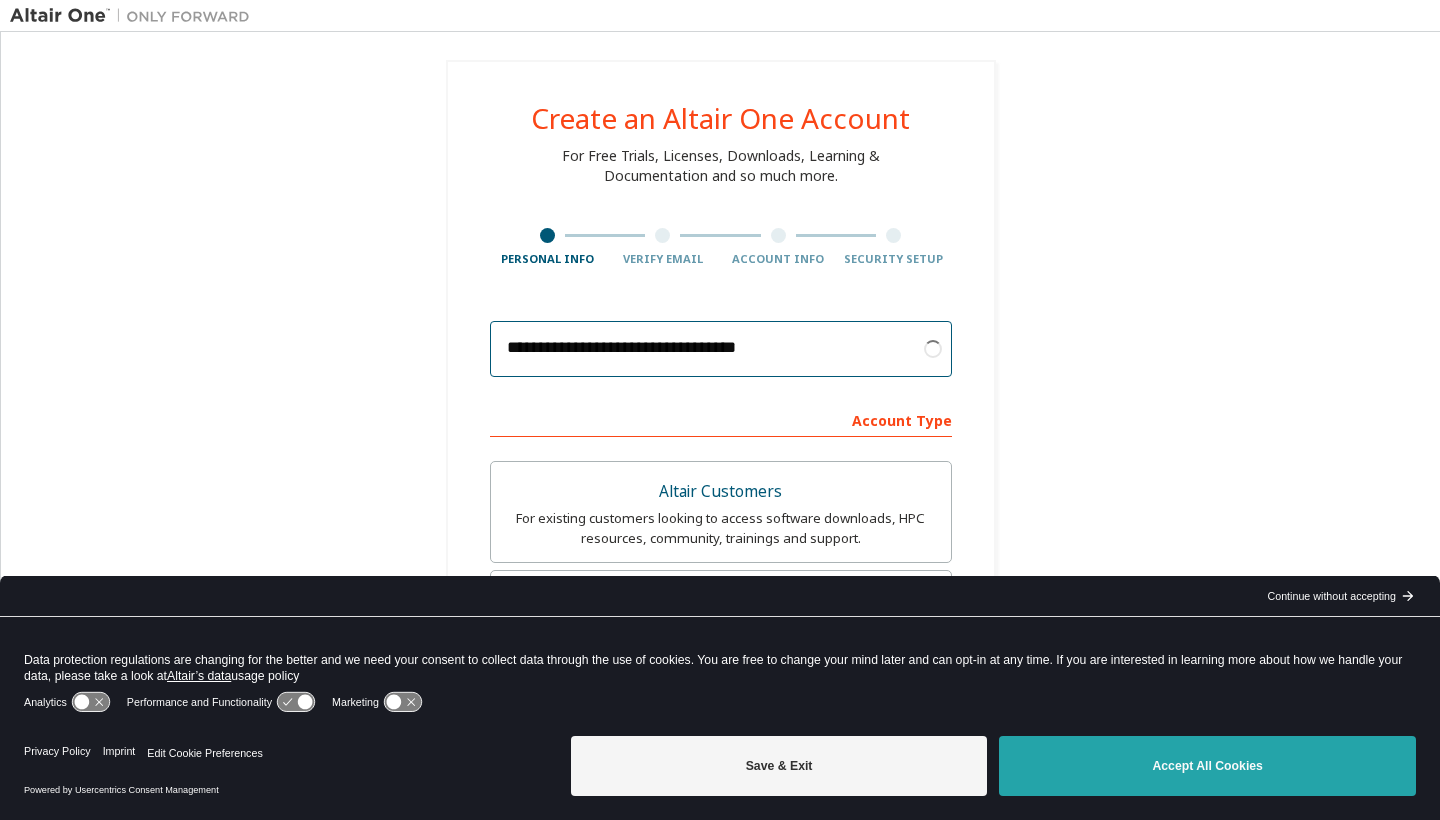type on "**********" 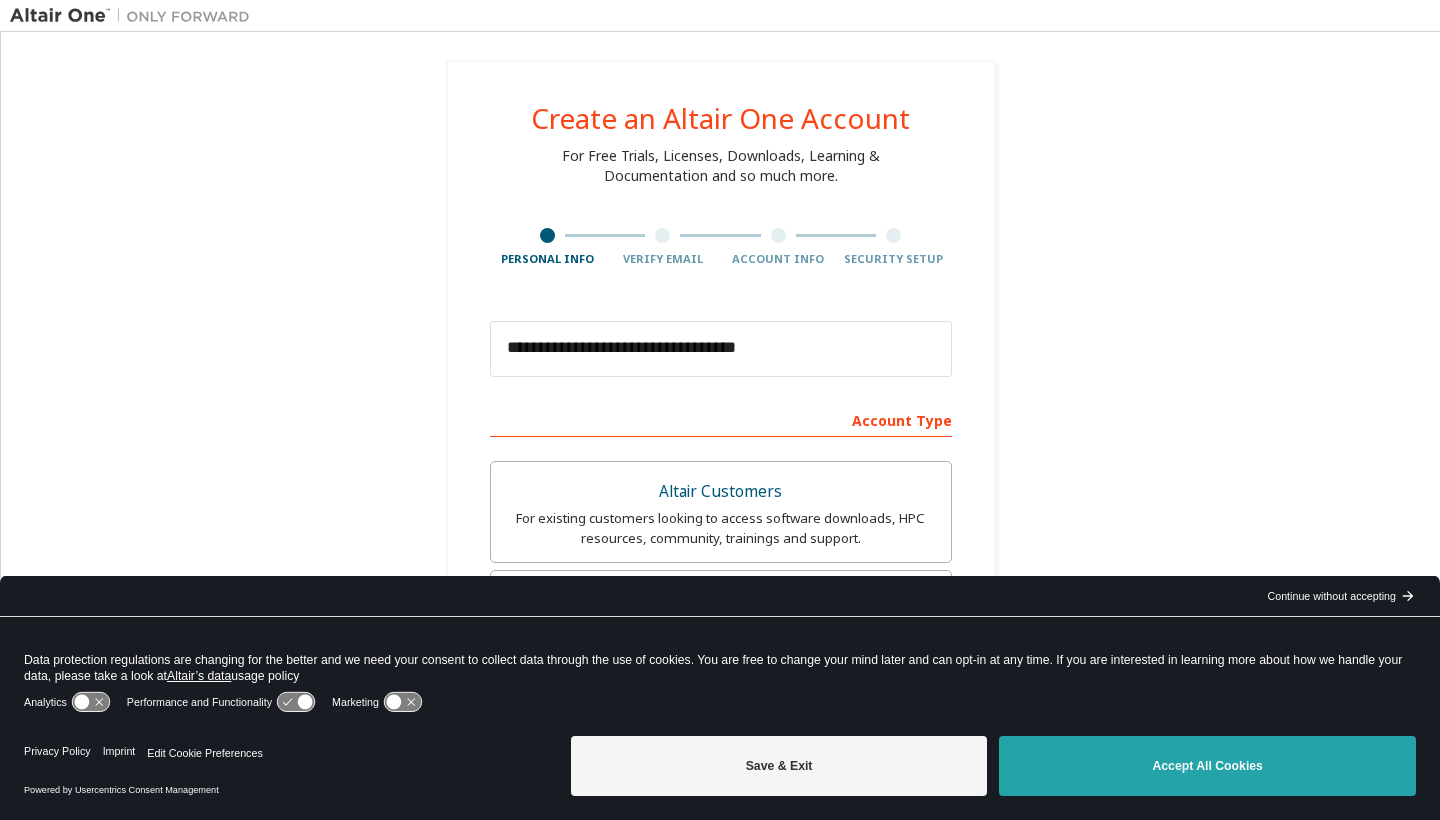 click on "Accept All Cookies" at bounding box center (1207, 766) 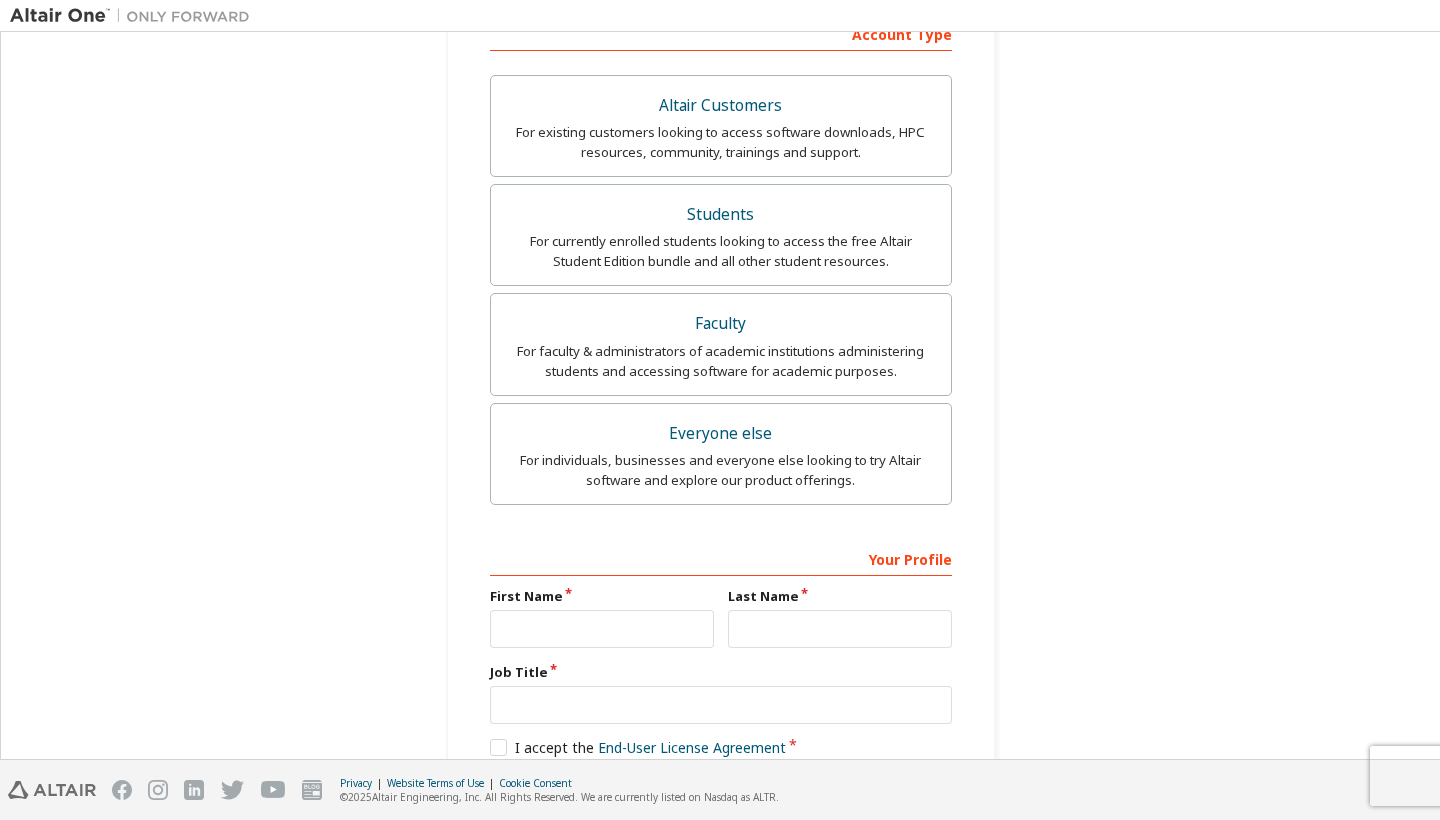 scroll, scrollTop: 400, scrollLeft: 0, axis: vertical 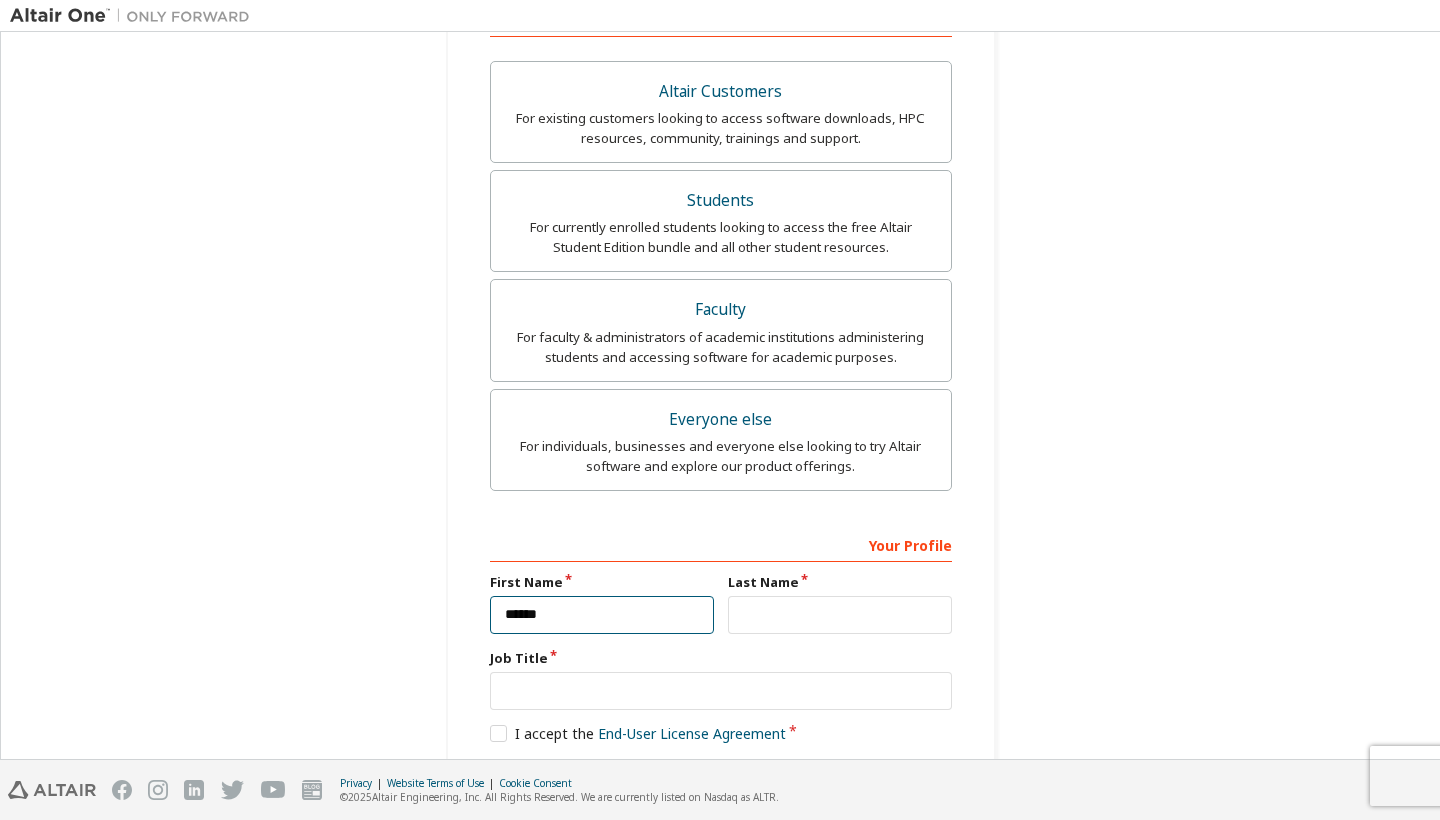 type on "******" 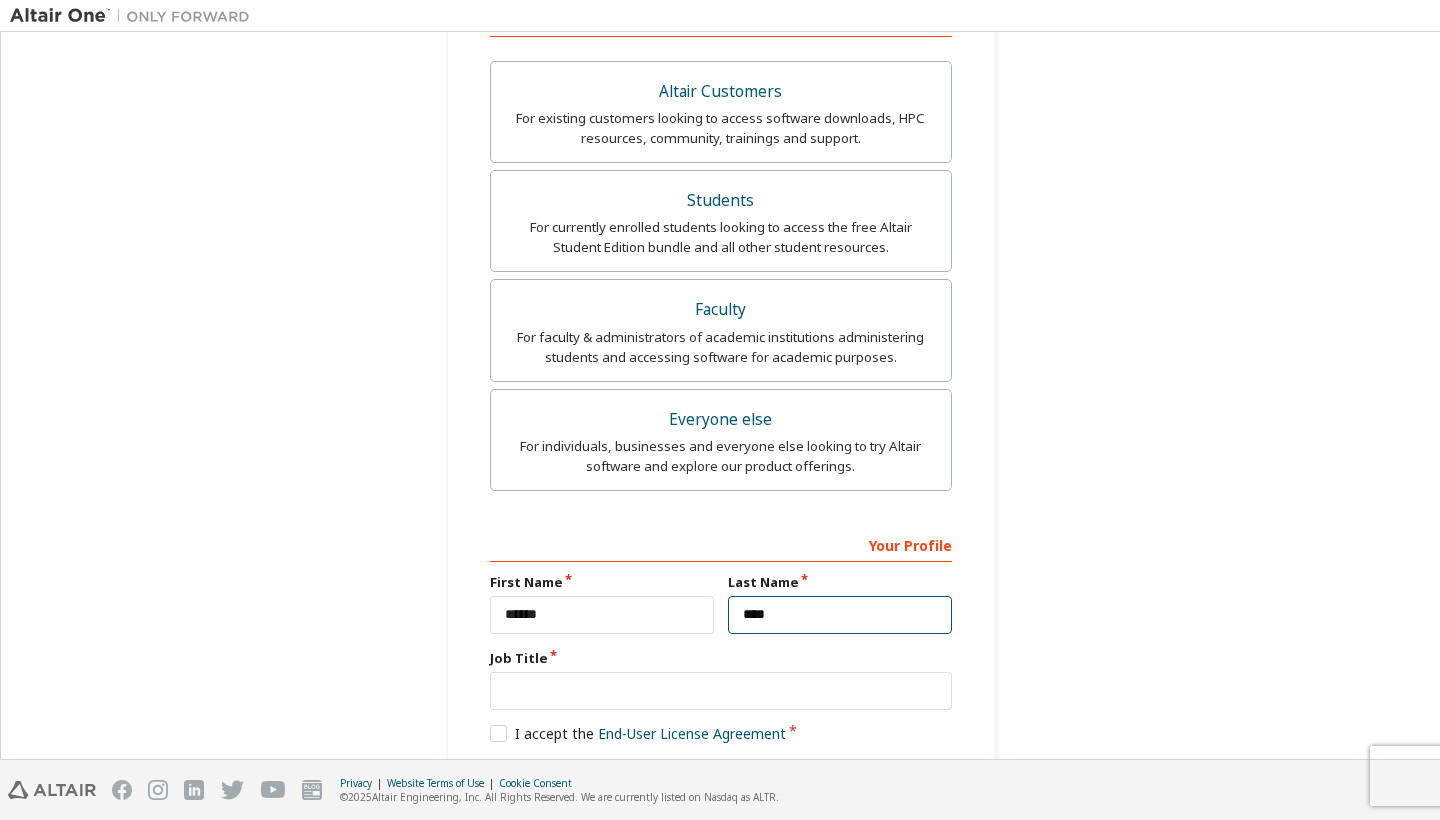 type on "*****" 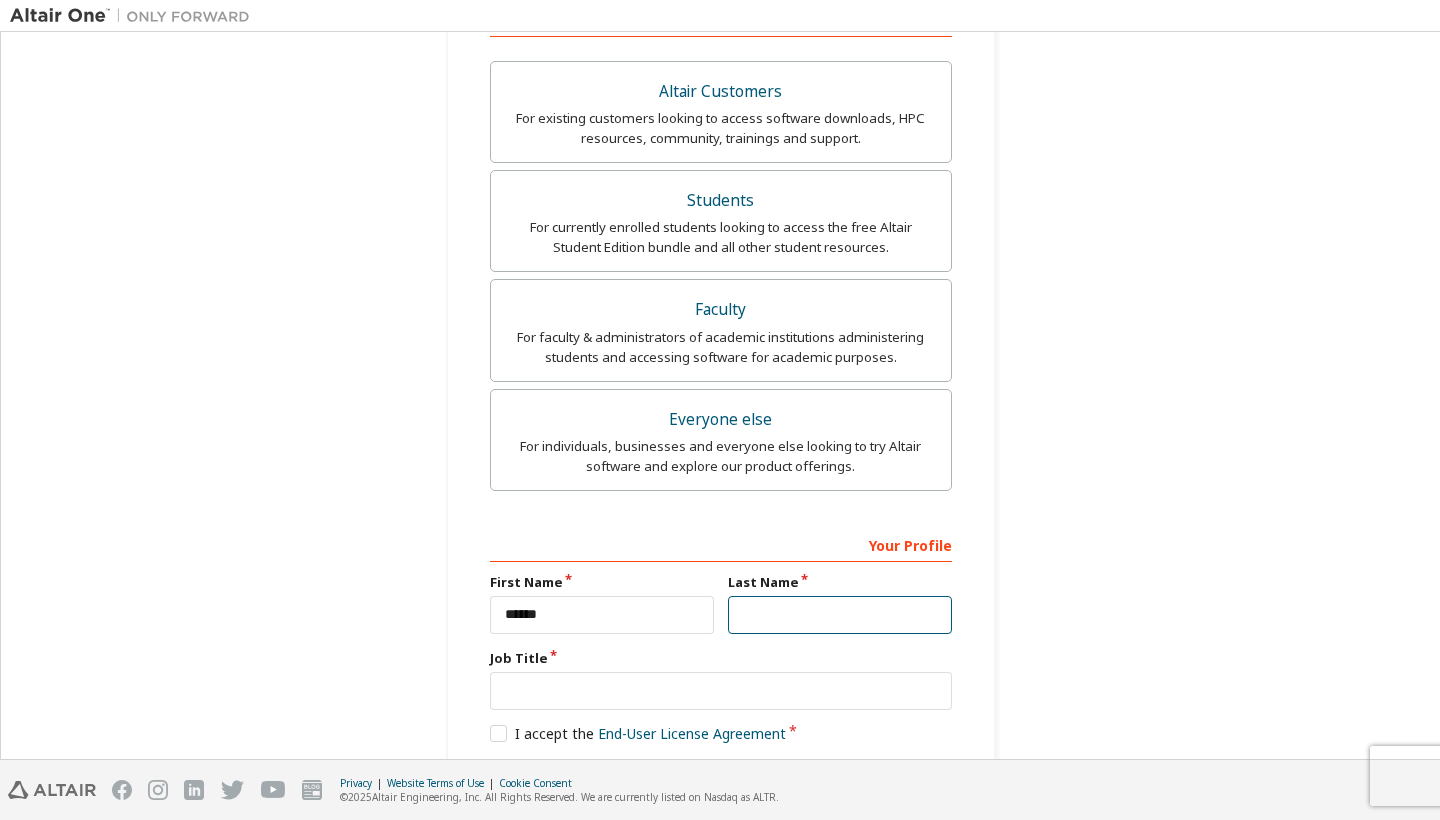 type on "*****" 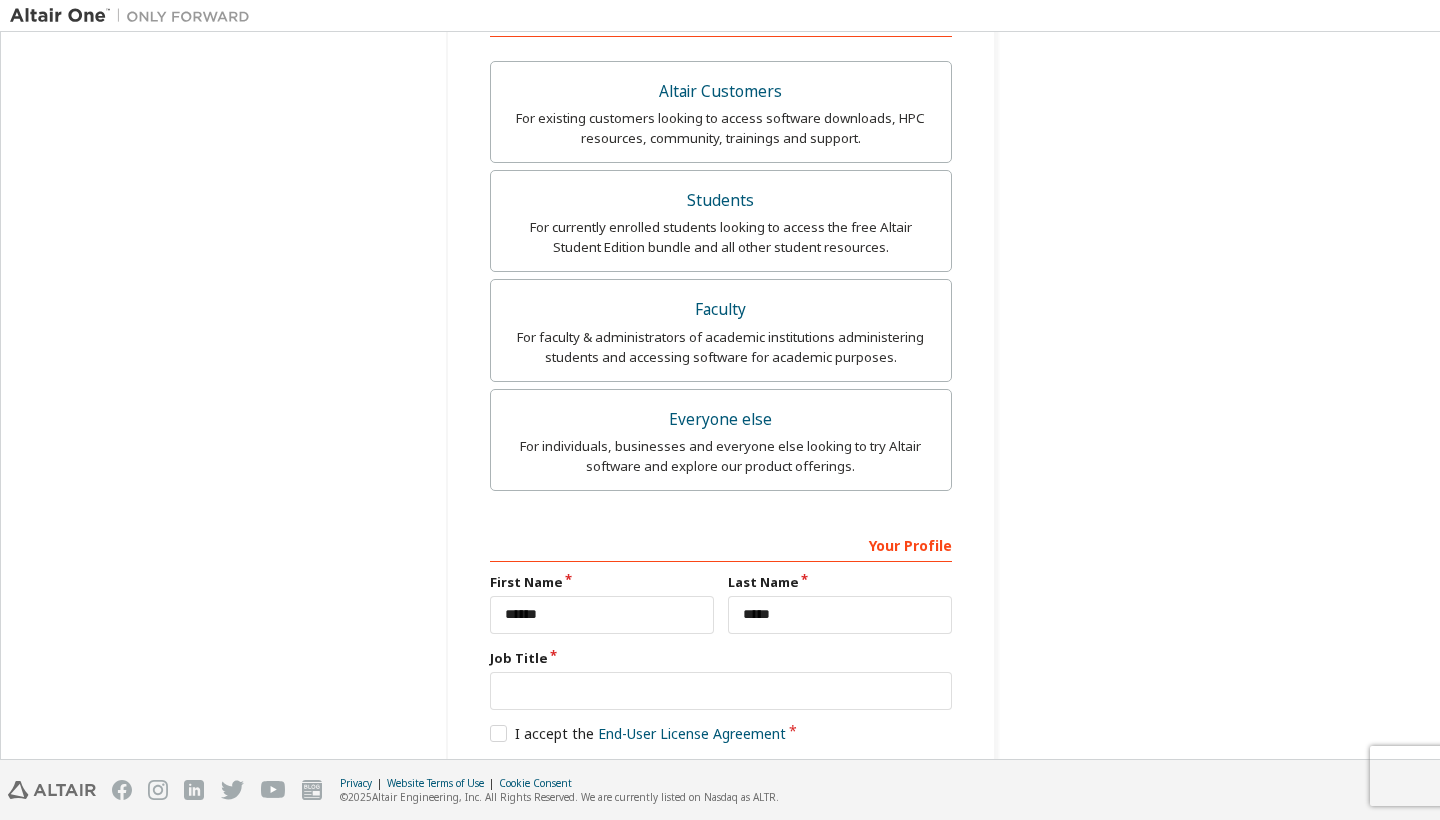 click on "**********" at bounding box center (720, 249) 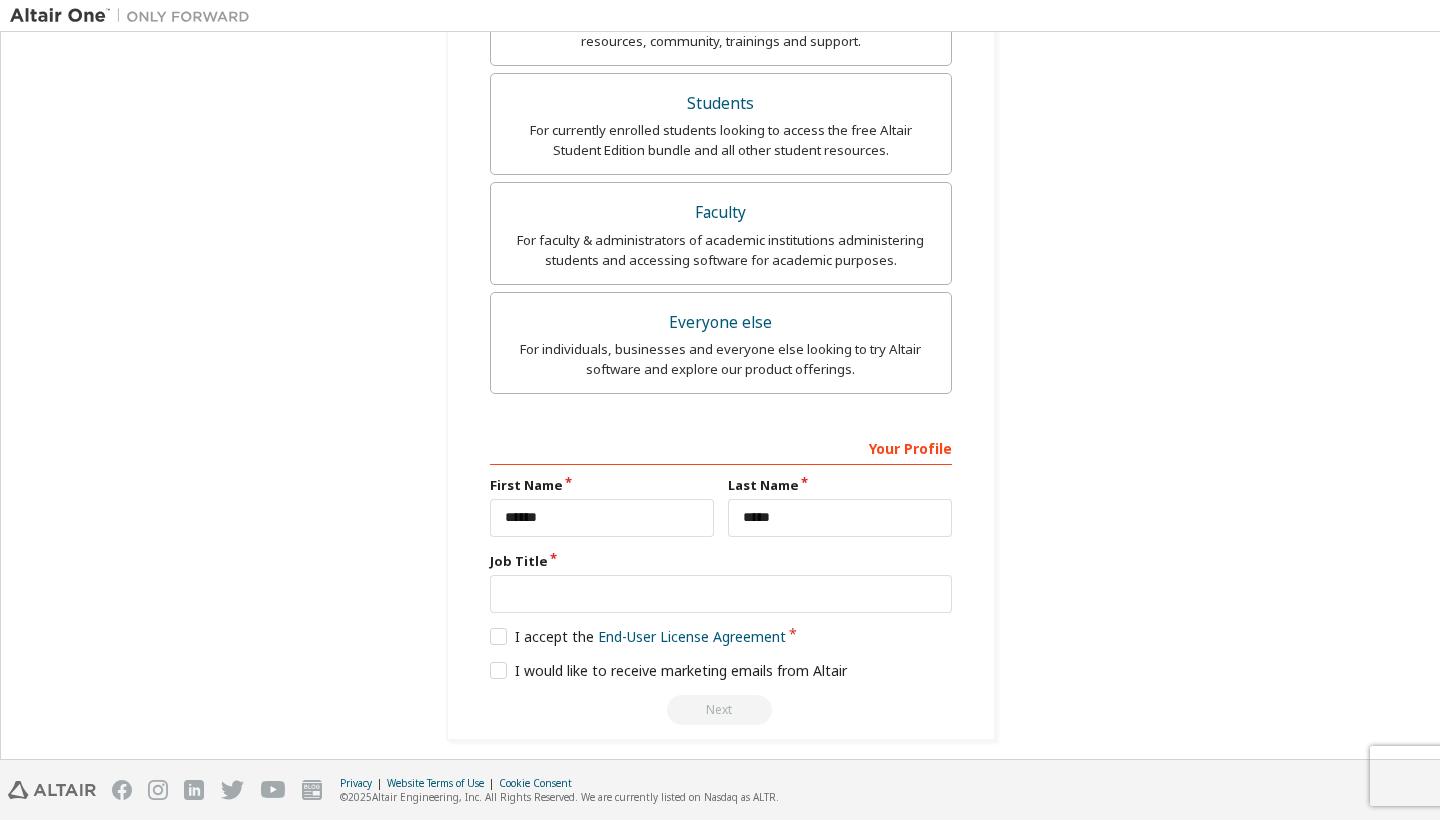 scroll, scrollTop: 493, scrollLeft: 0, axis: vertical 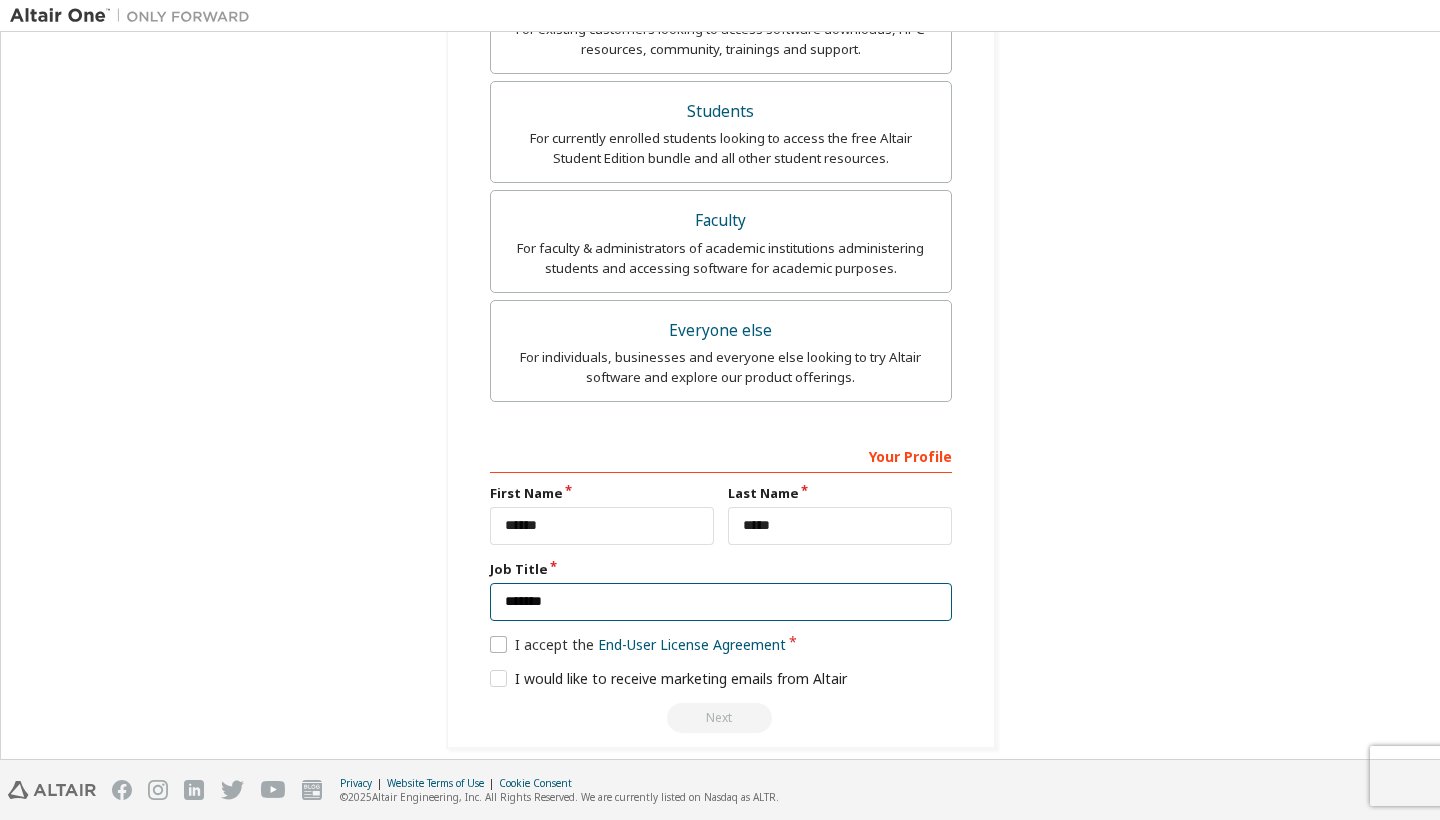 type on "*******" 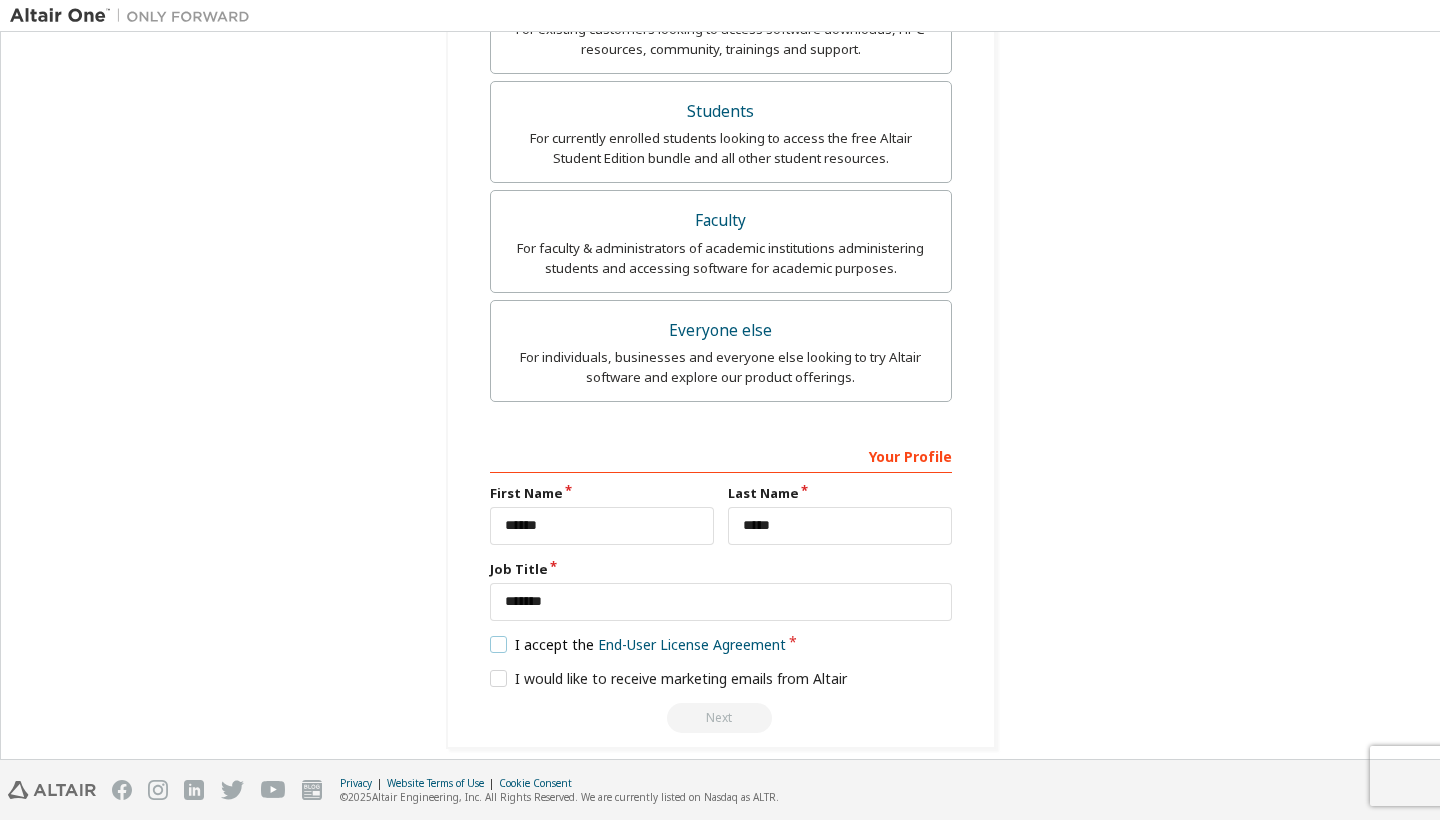 click on "I accept the    End-User License Agreement" at bounding box center (638, 644) 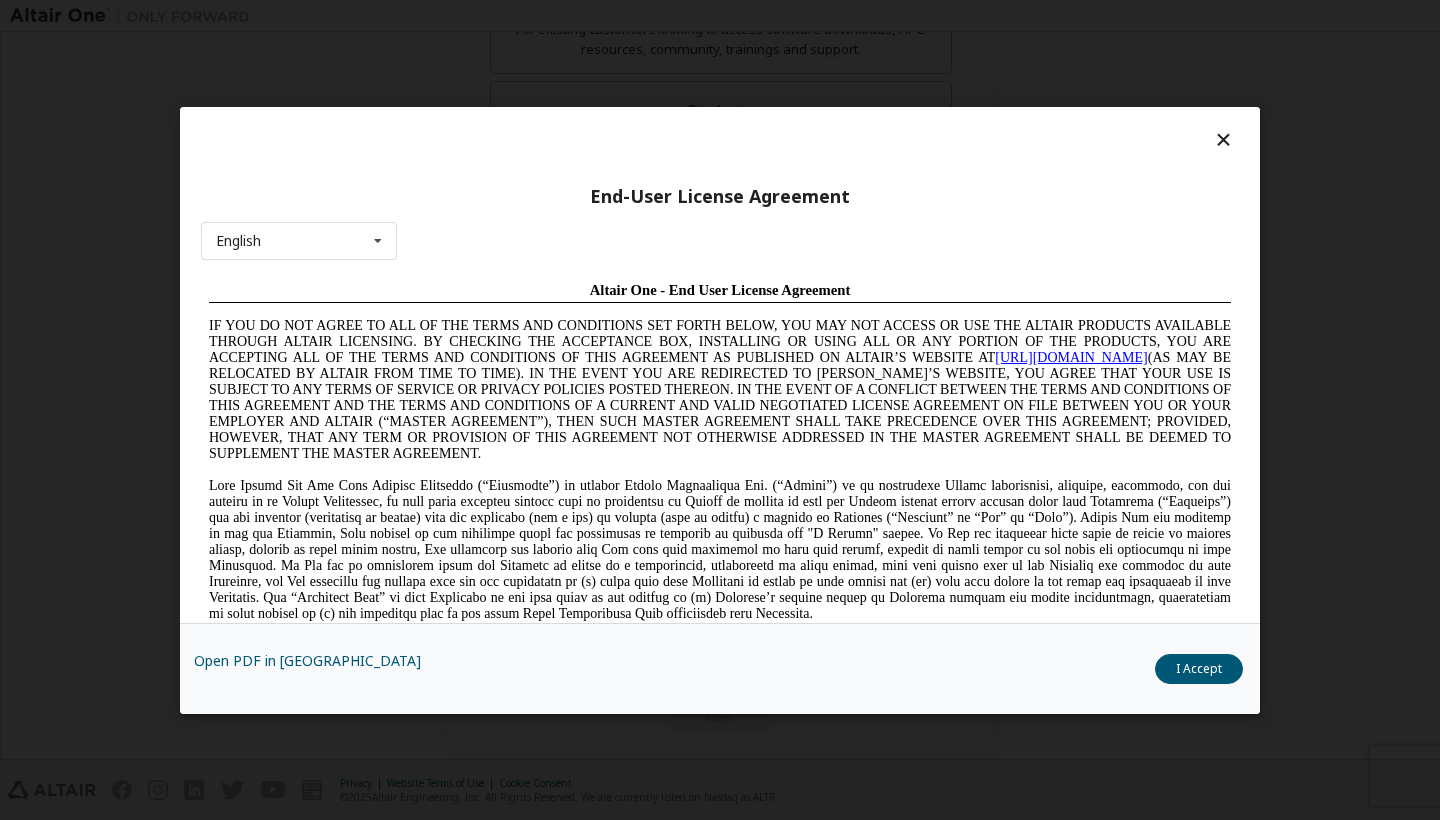 scroll, scrollTop: 0, scrollLeft: 0, axis: both 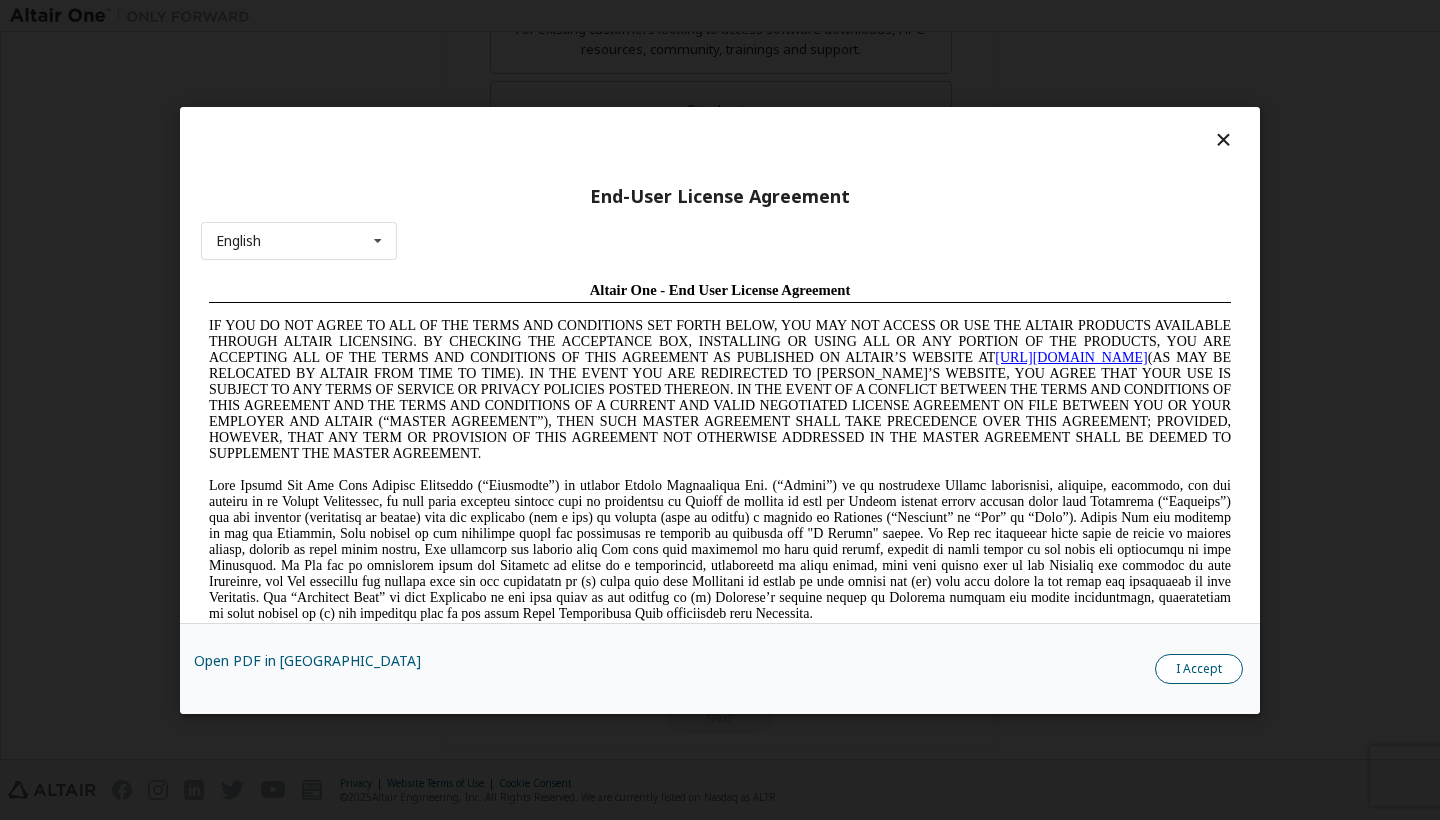 click on "I Accept" at bounding box center (1199, 669) 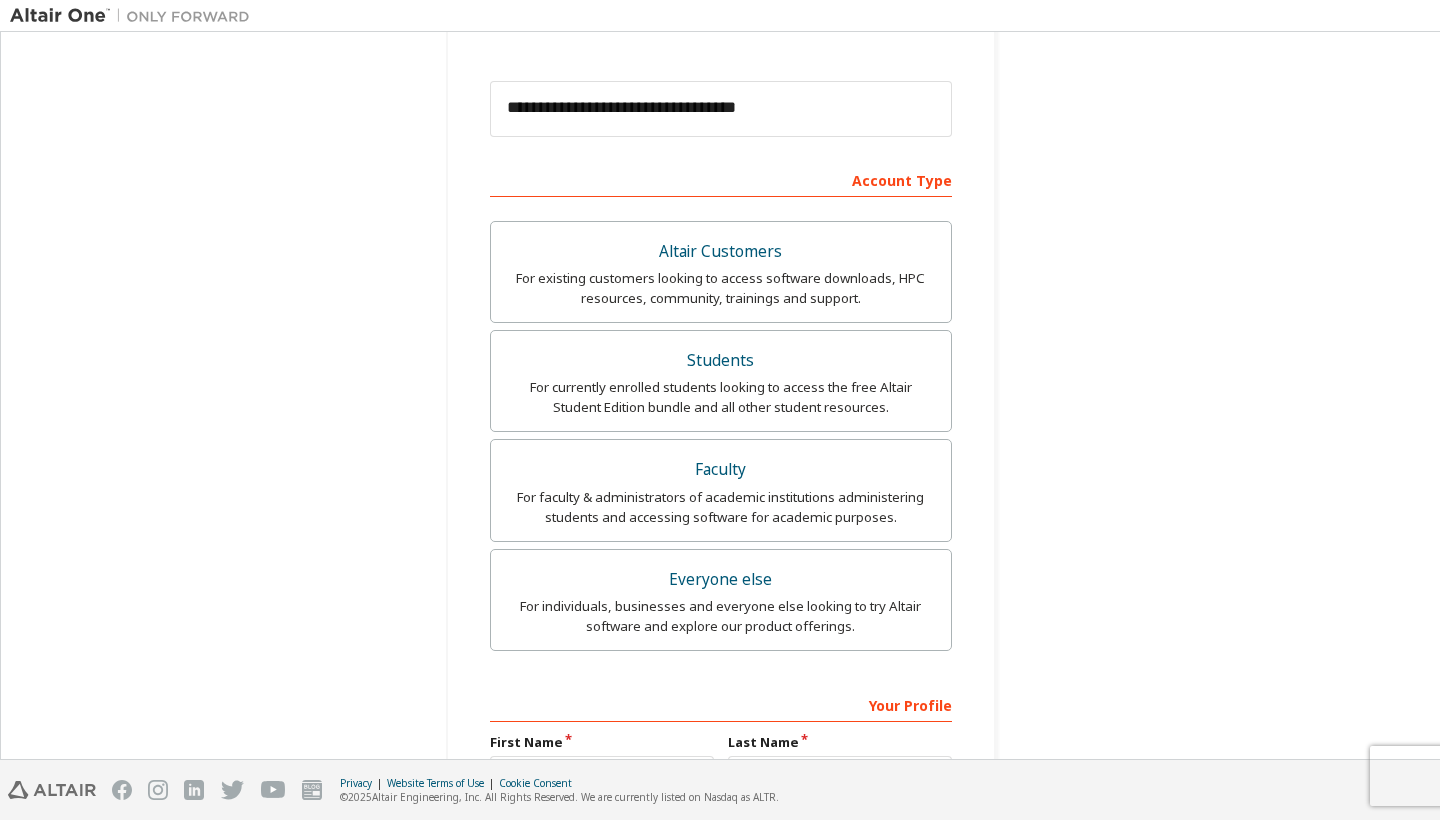 scroll, scrollTop: 235, scrollLeft: 0, axis: vertical 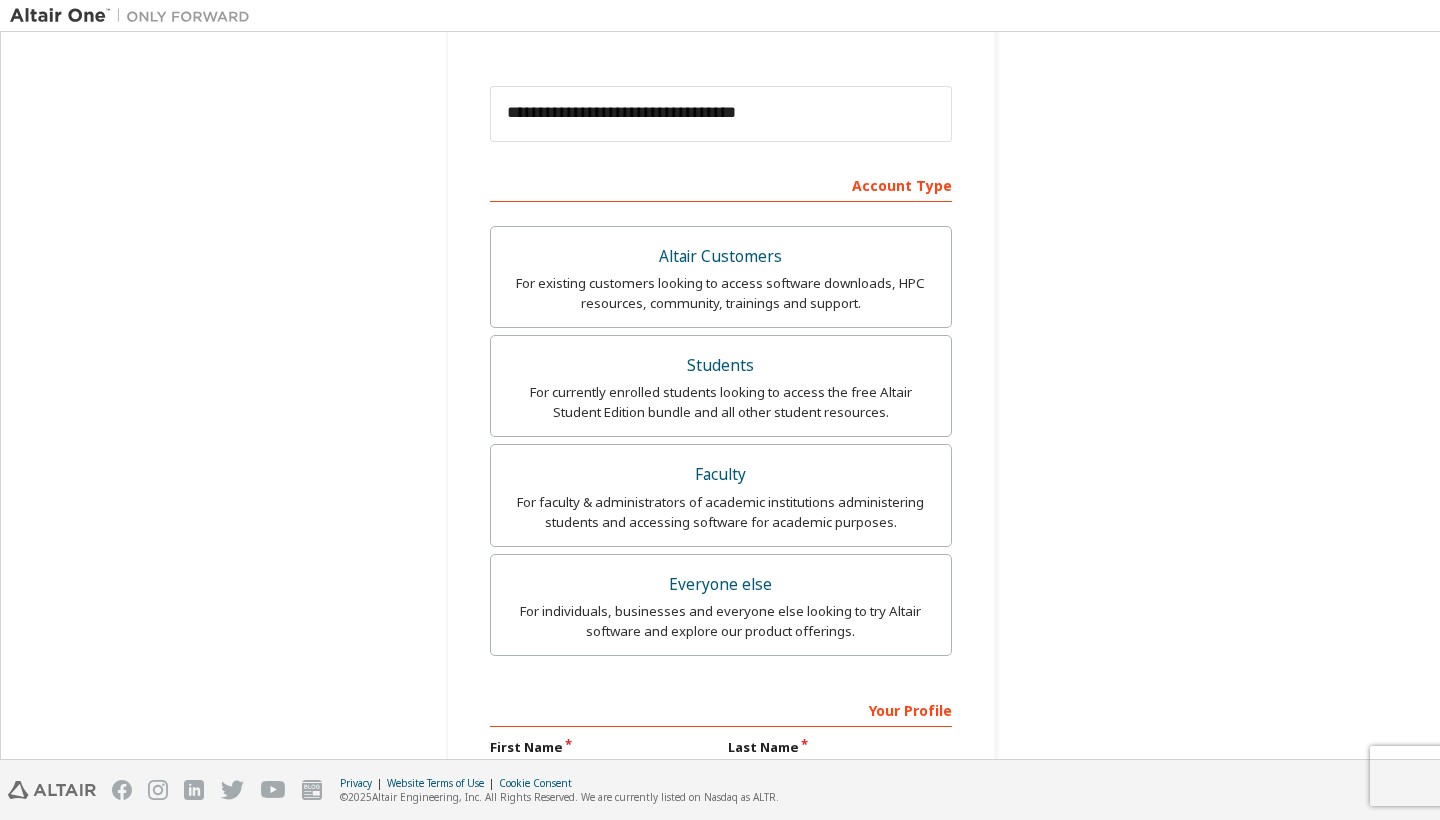 click on "**********" at bounding box center [720, 414] 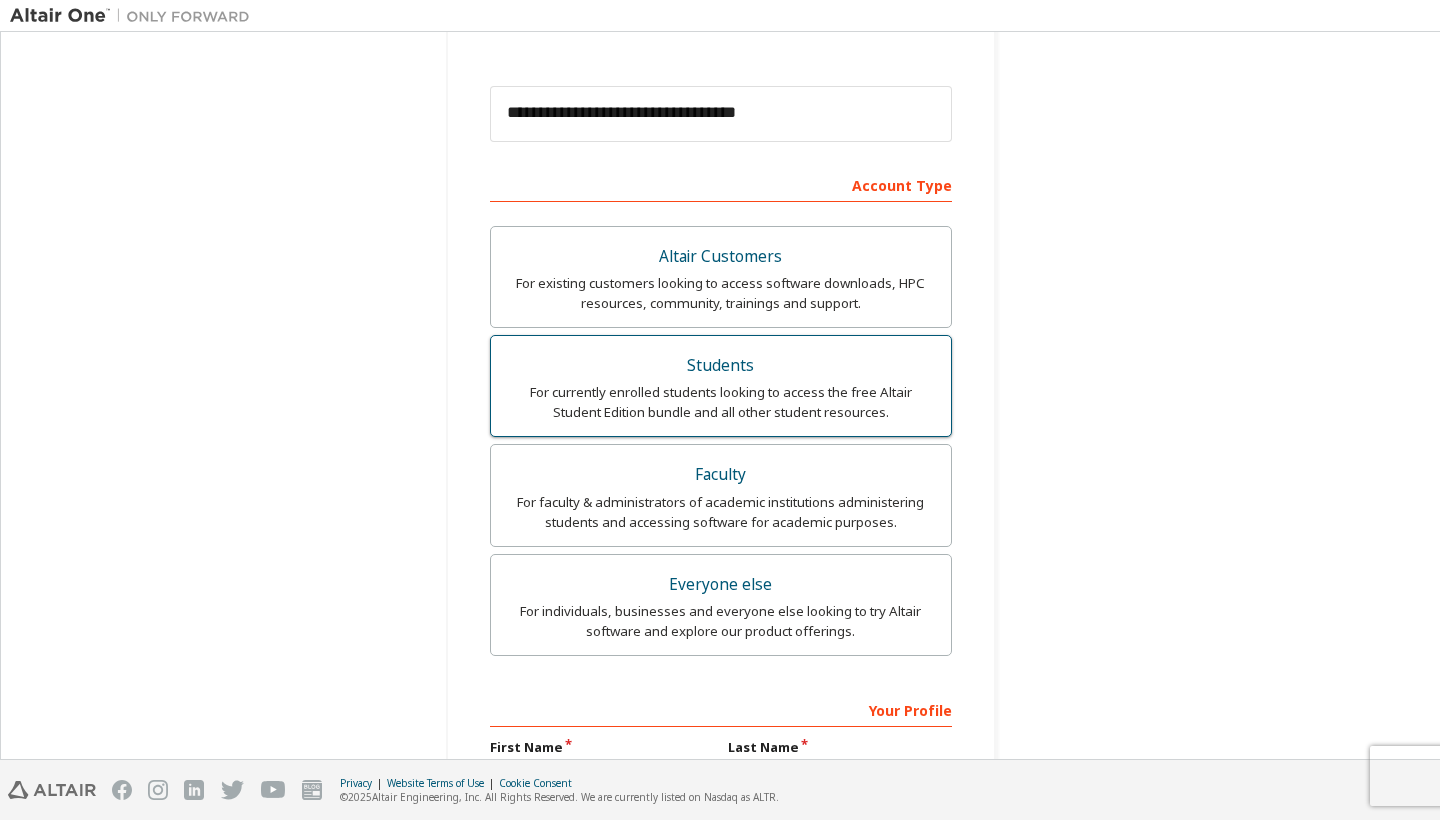 click on "For currently enrolled students looking to access the free Altair Student Edition bundle and all other student resources." at bounding box center [721, 402] 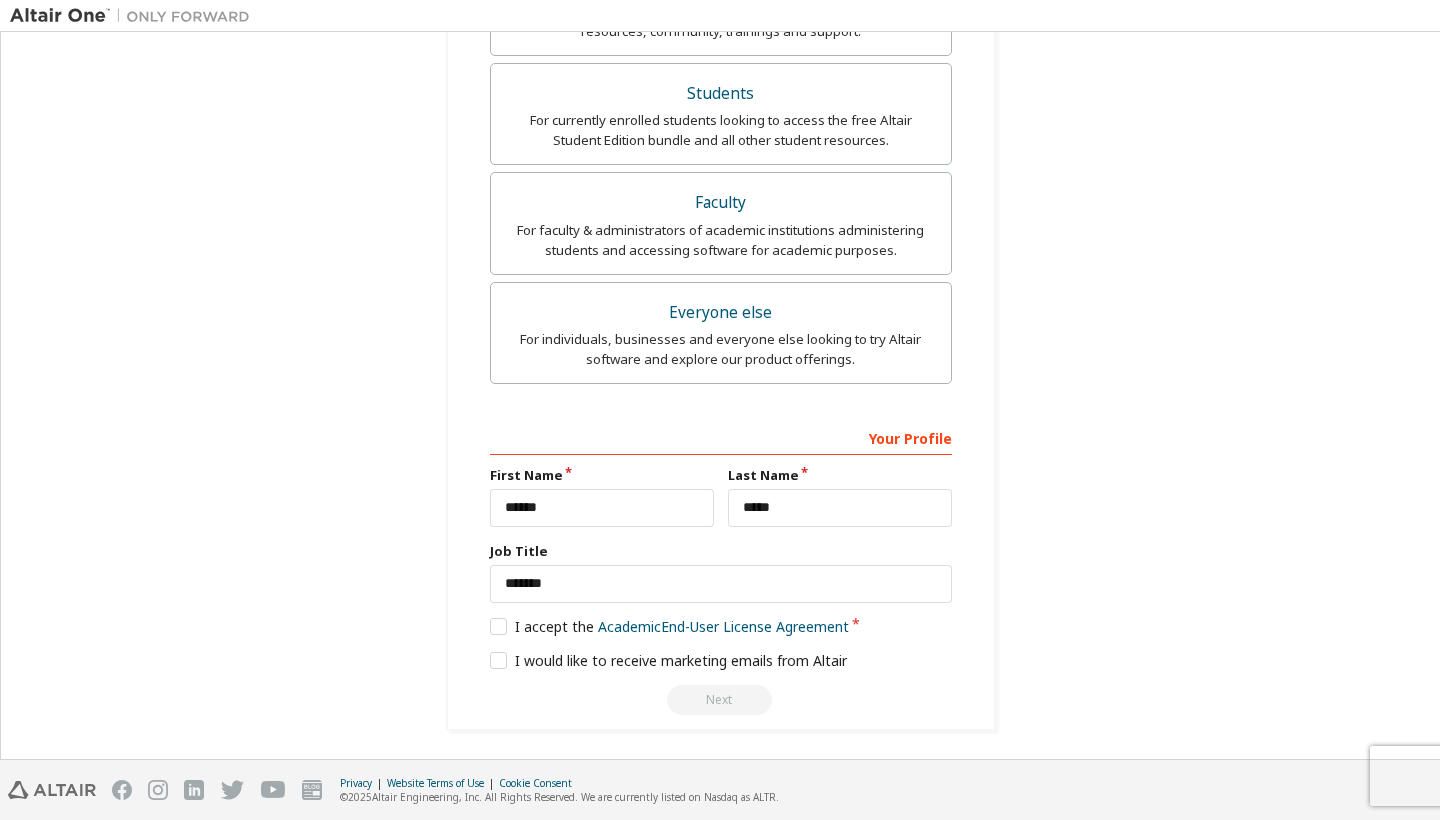 scroll, scrollTop: 489, scrollLeft: 0, axis: vertical 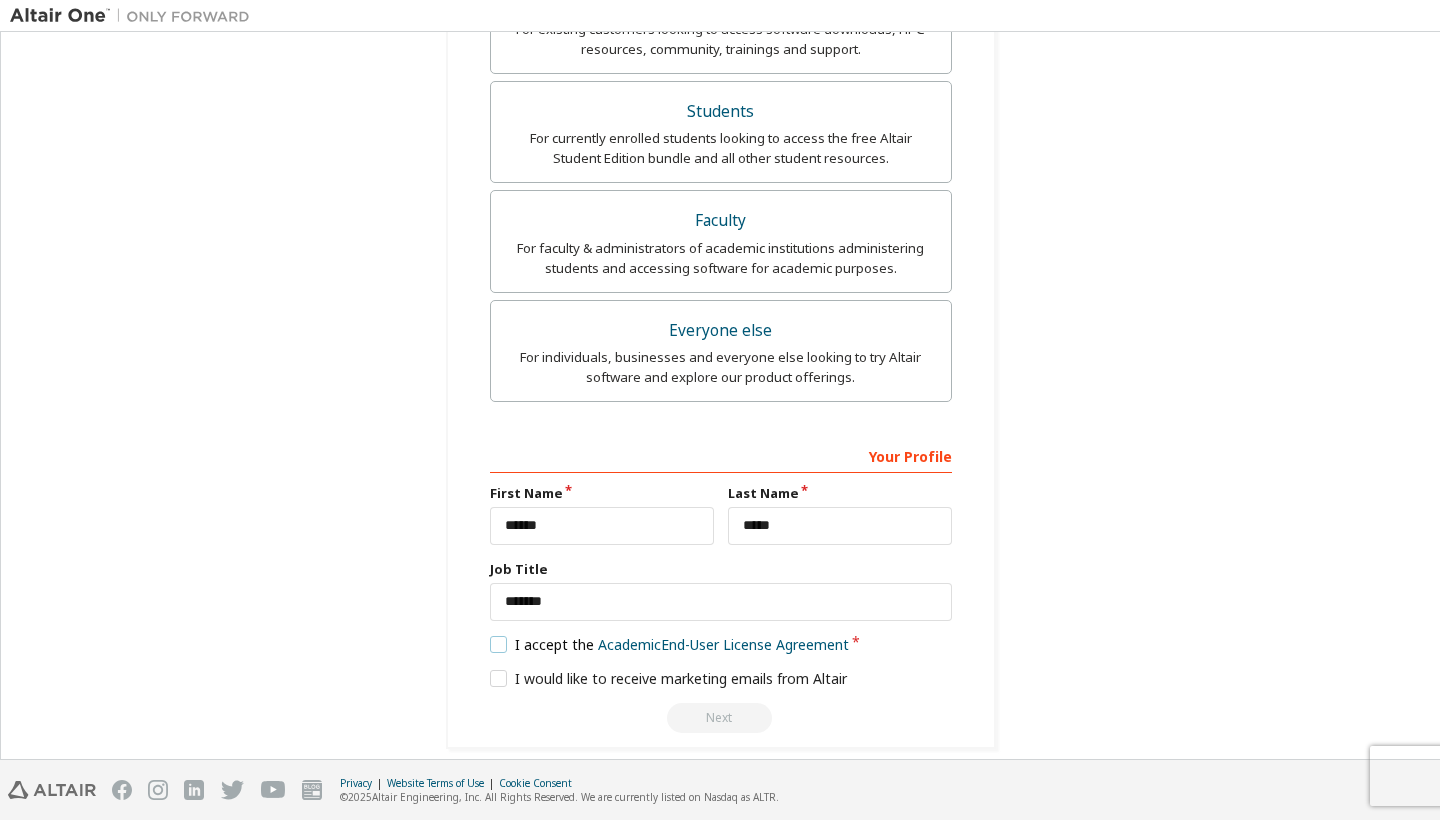 click on "I accept the   Academic   End-User License Agreement" at bounding box center [670, 644] 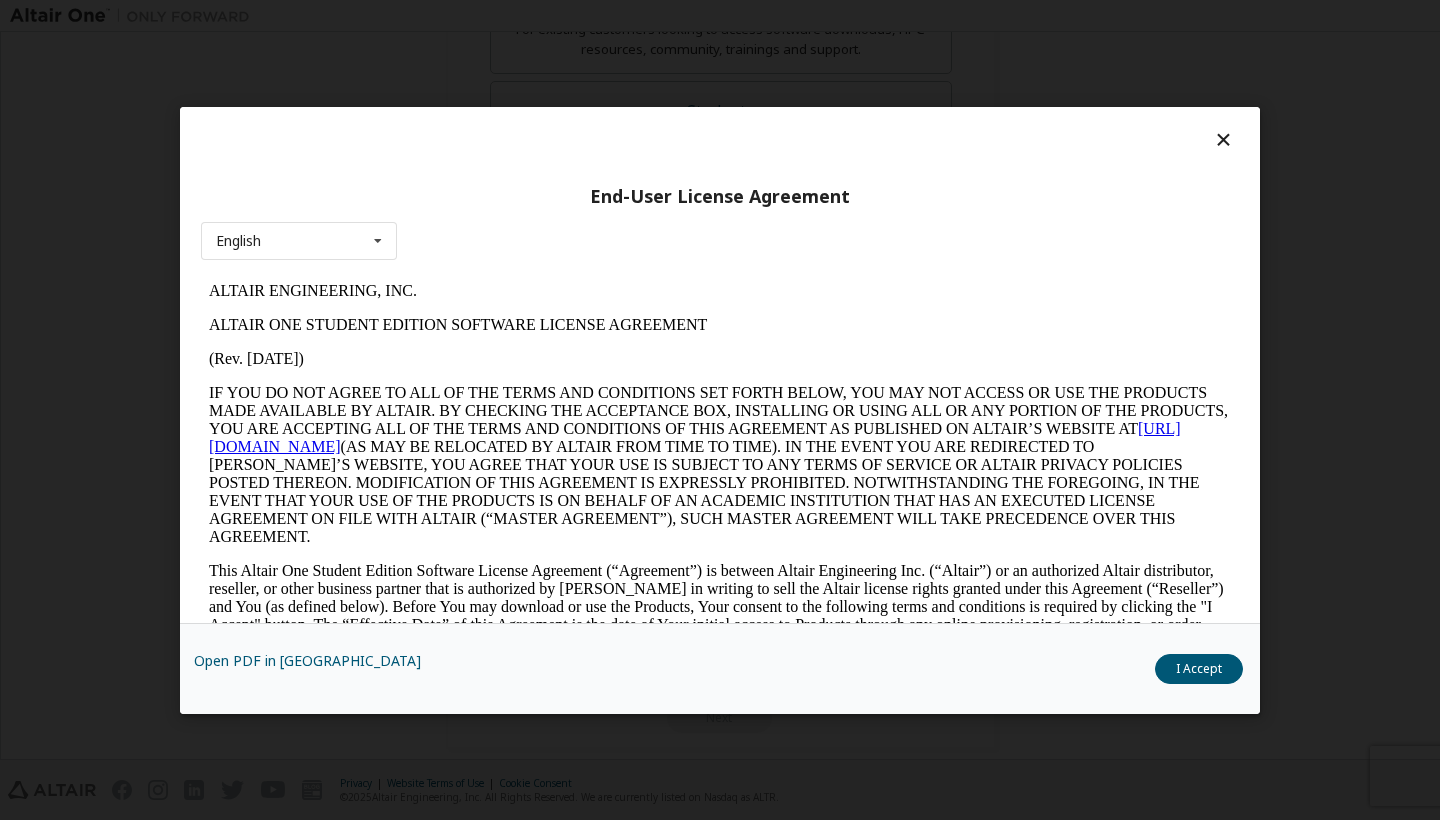 scroll, scrollTop: 0, scrollLeft: 0, axis: both 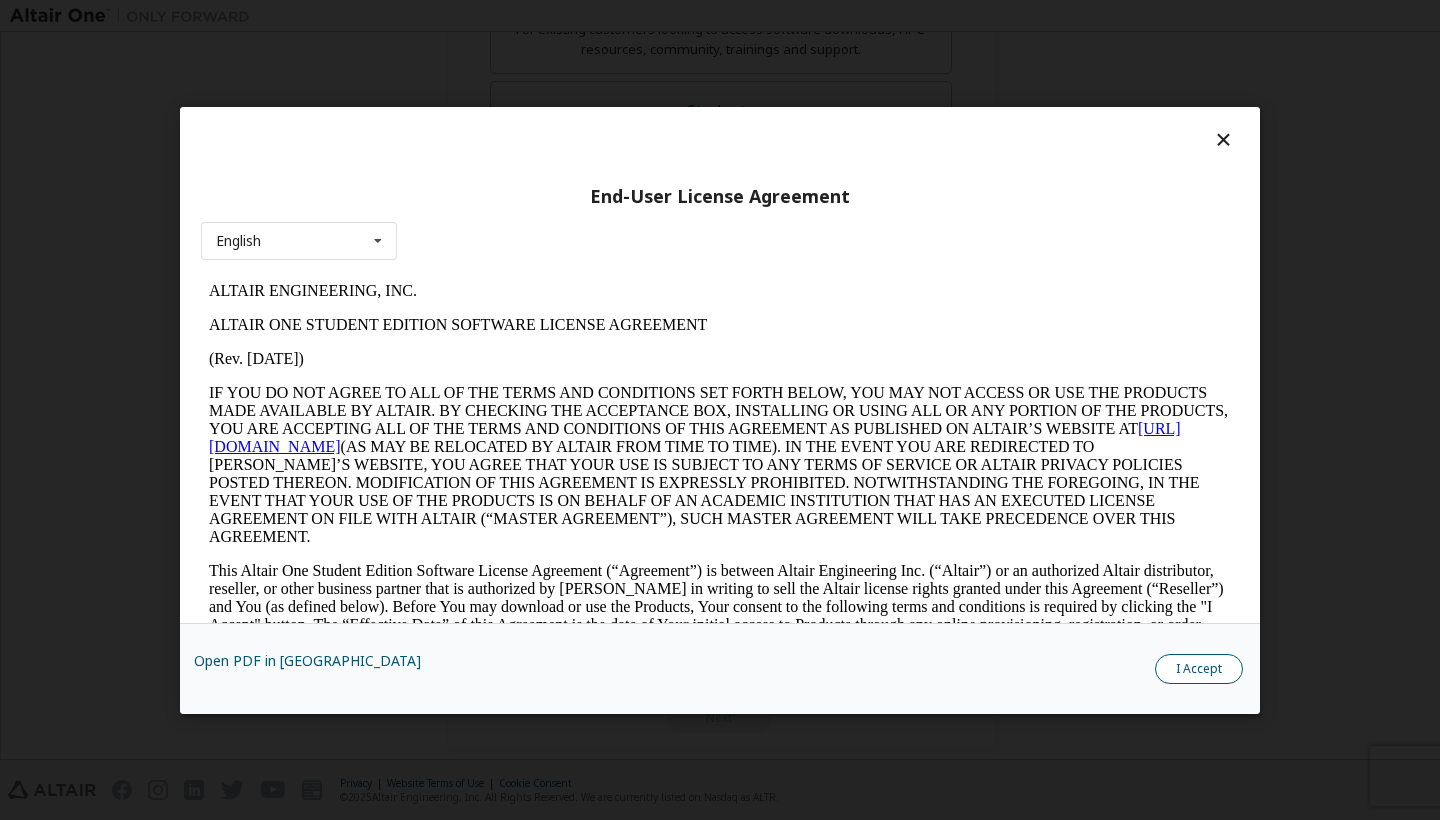 click on "I Accept" at bounding box center (1199, 669) 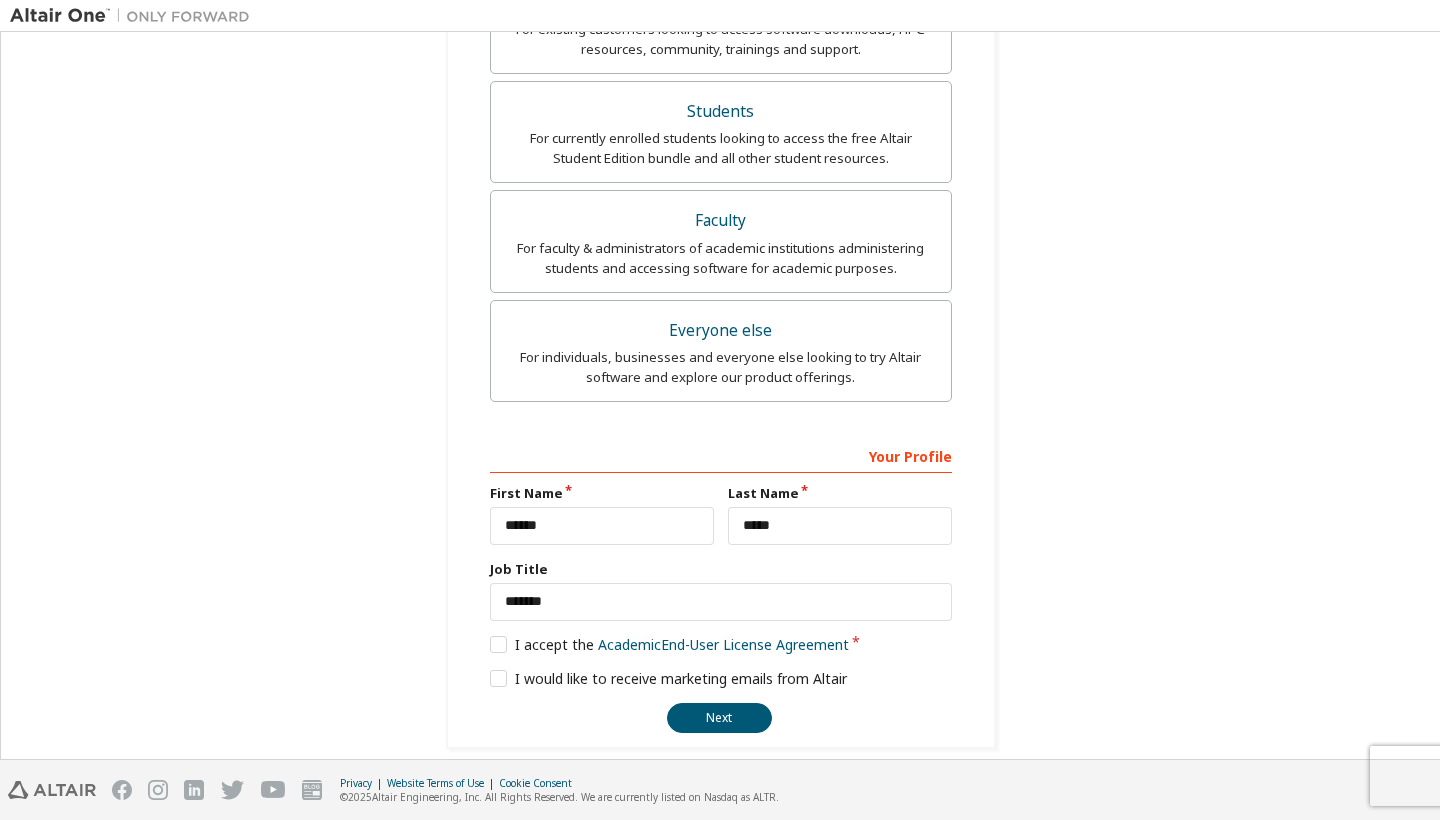 scroll, scrollTop: 488, scrollLeft: 0, axis: vertical 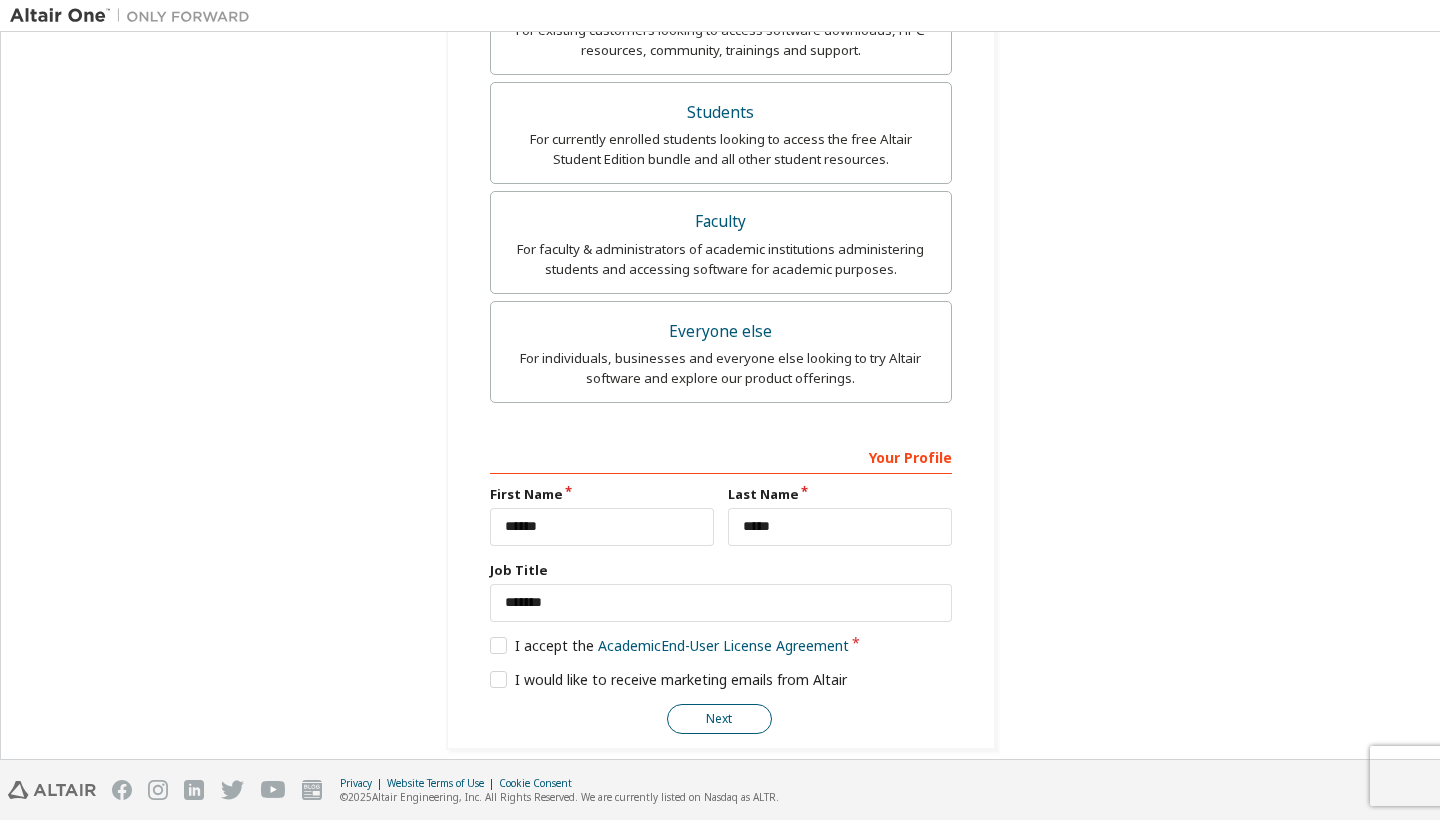 click on "Next" at bounding box center (719, 719) 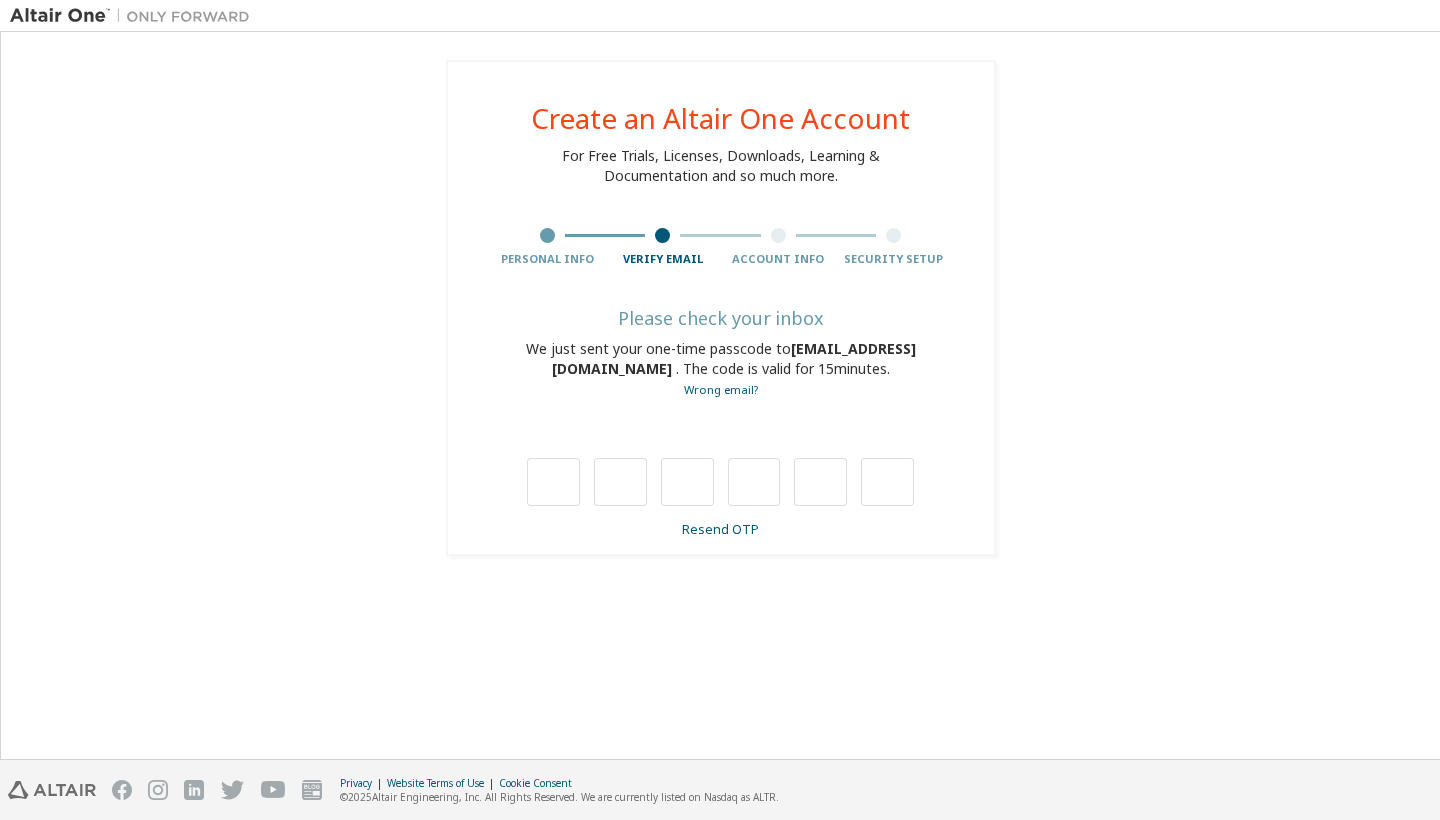 scroll, scrollTop: 0, scrollLeft: 0, axis: both 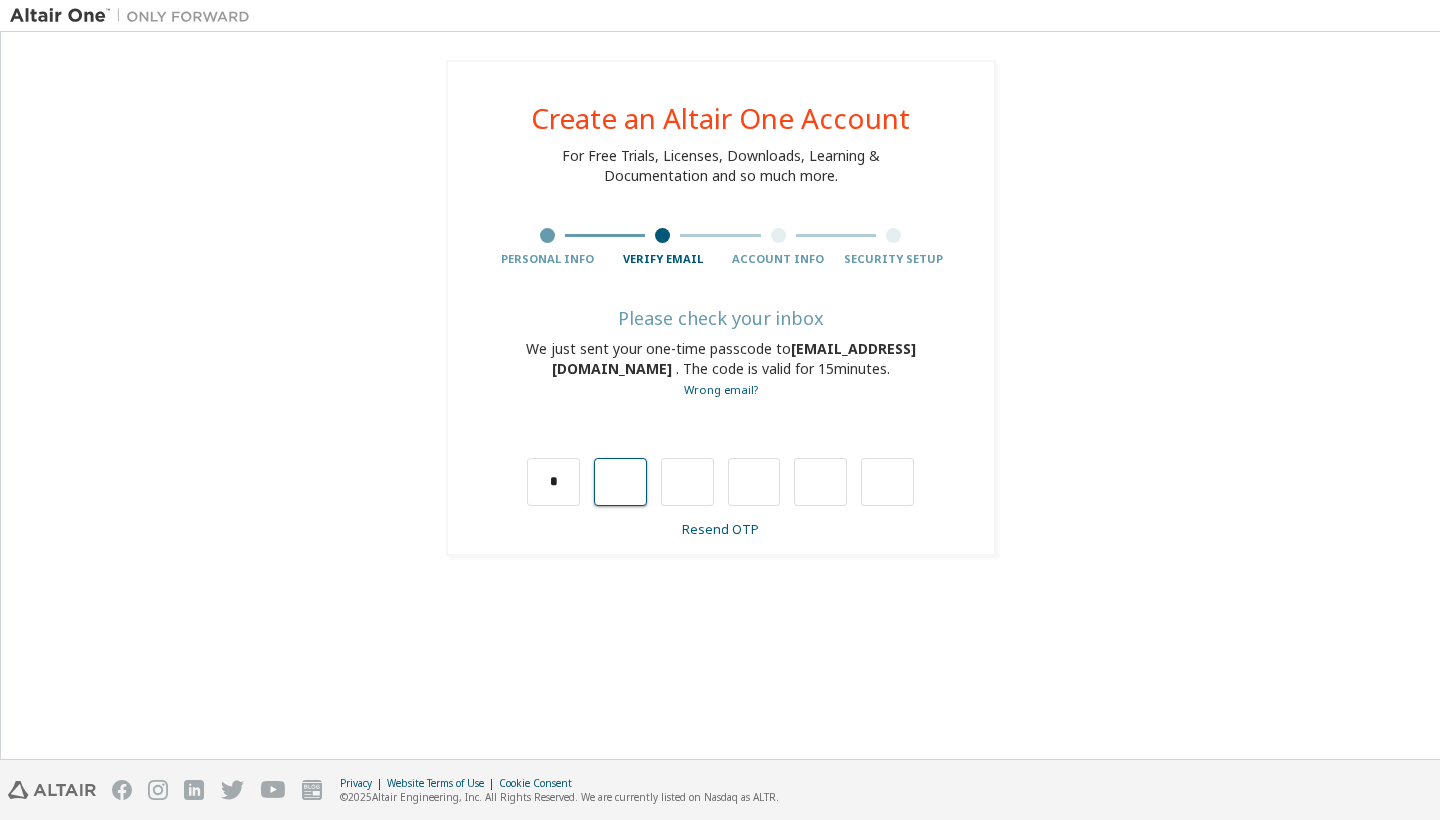 type on "*" 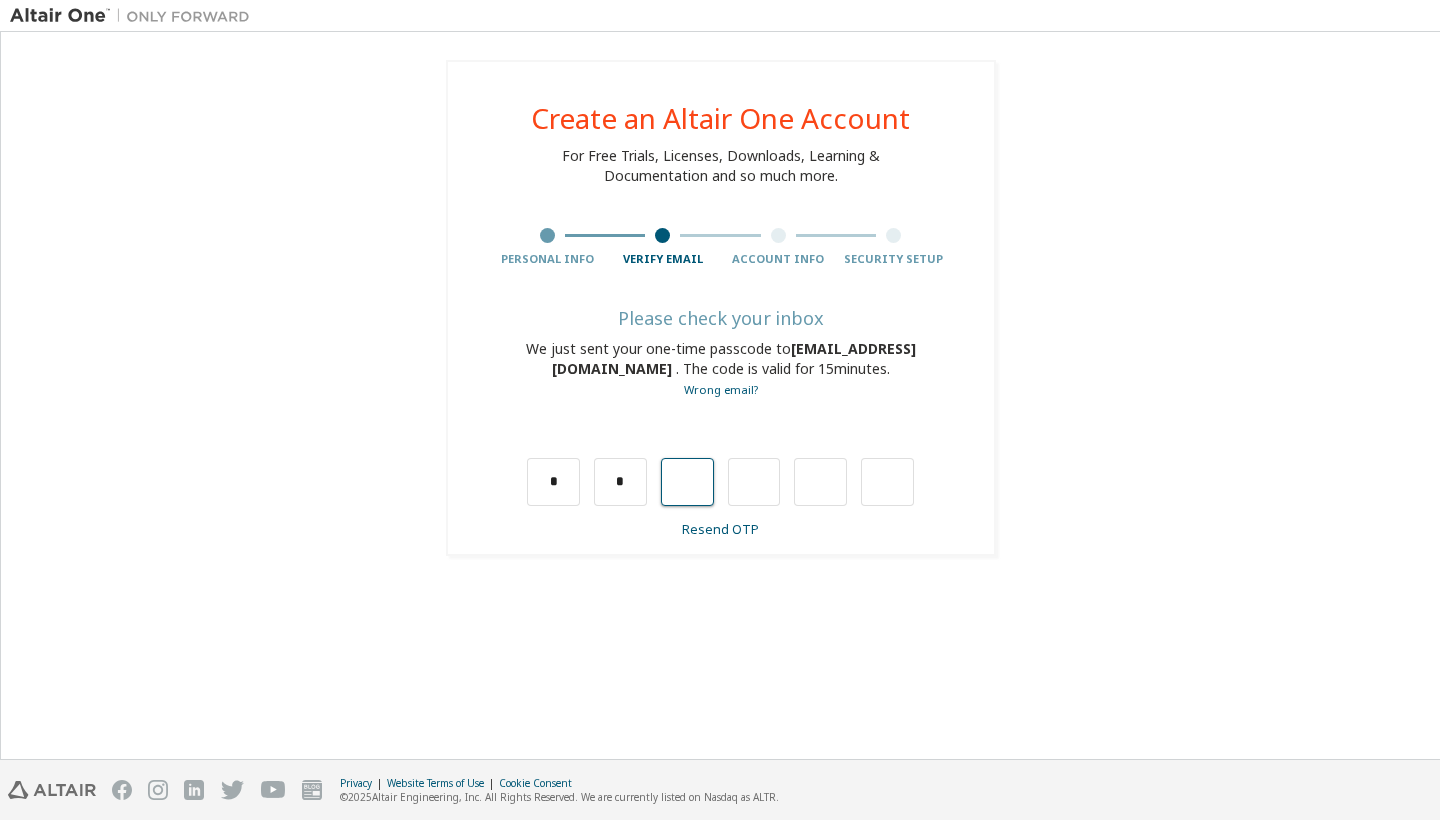 type on "*" 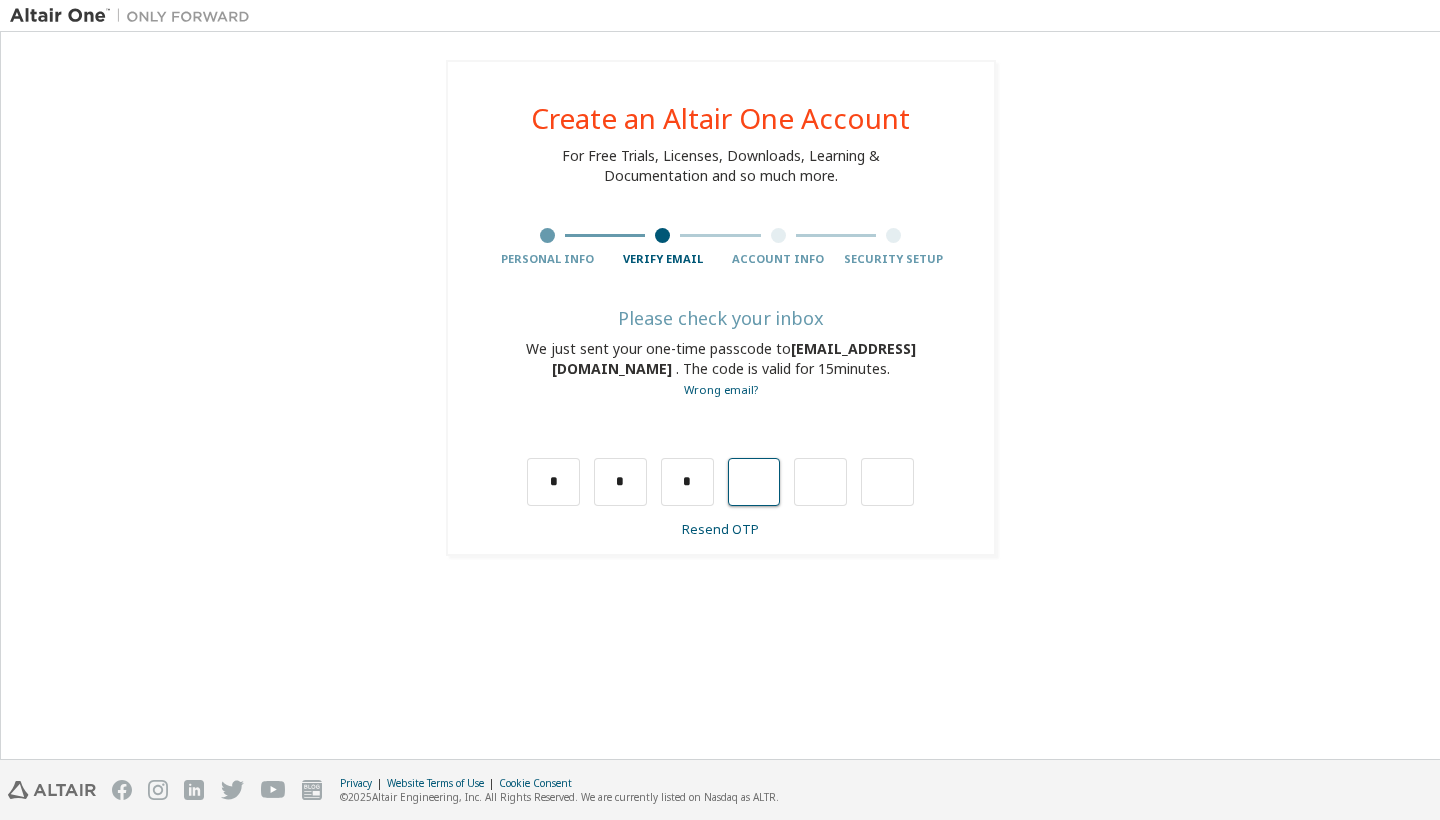type on "*" 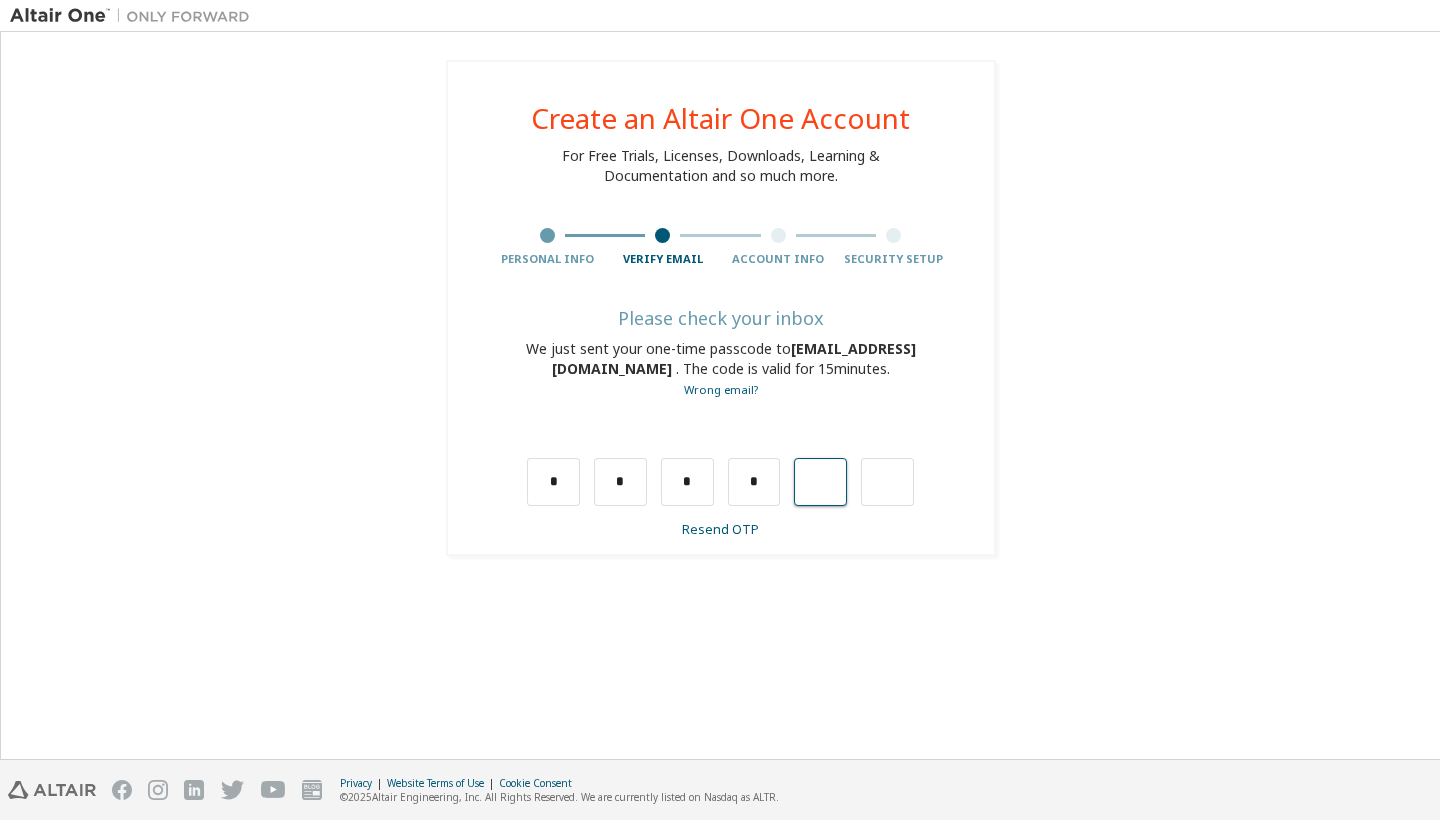 type on "*" 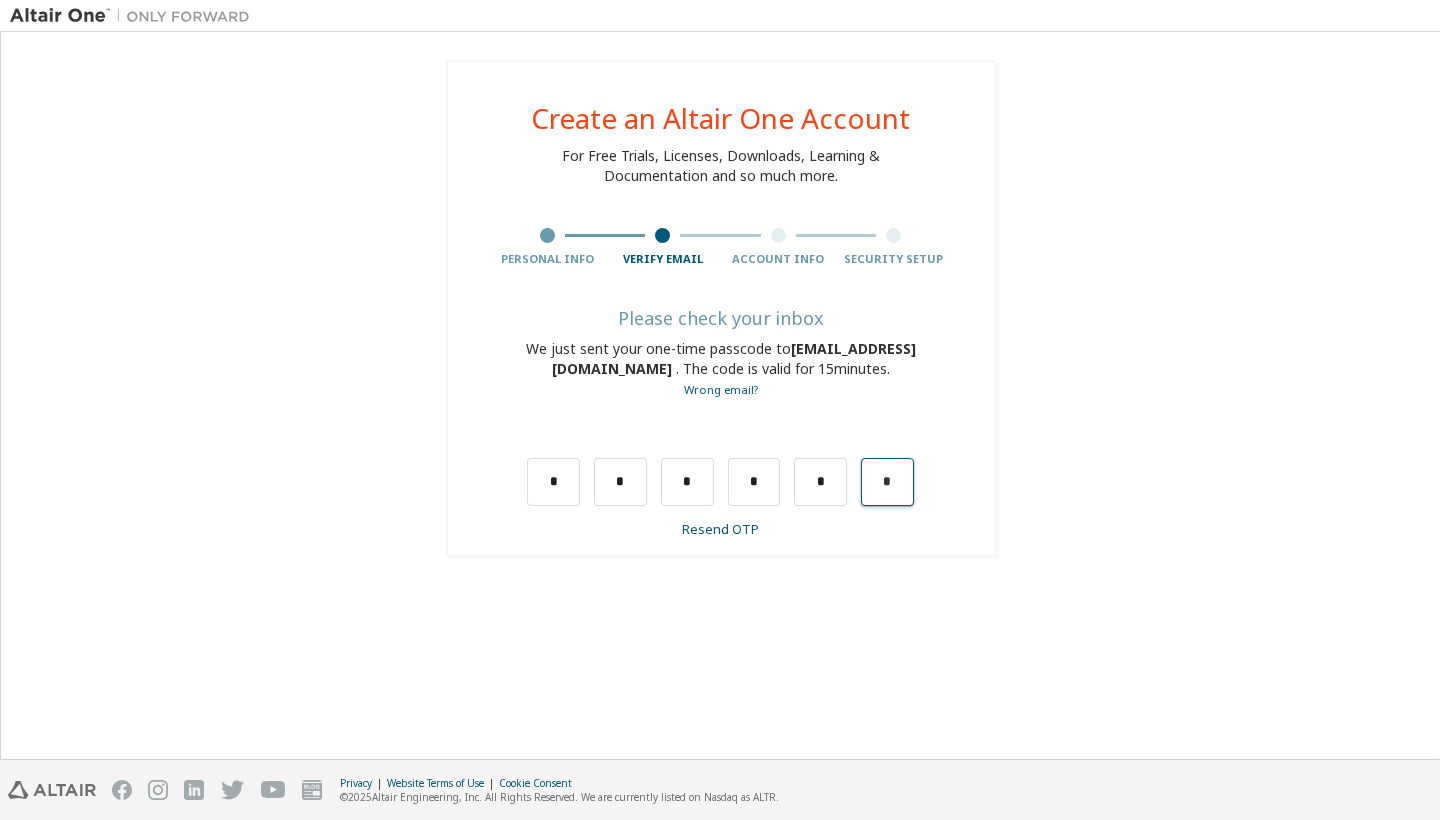 type on "*" 